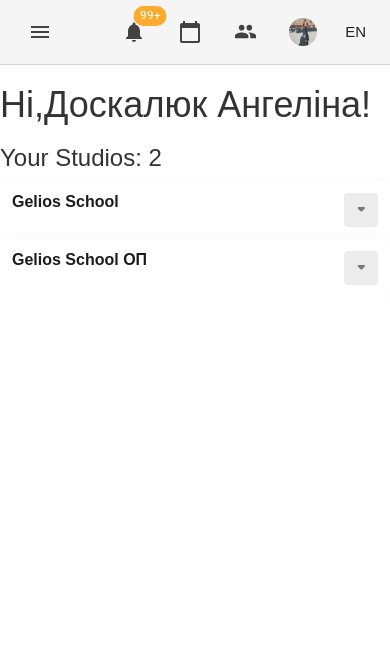 scroll, scrollTop: 0, scrollLeft: 0, axis: both 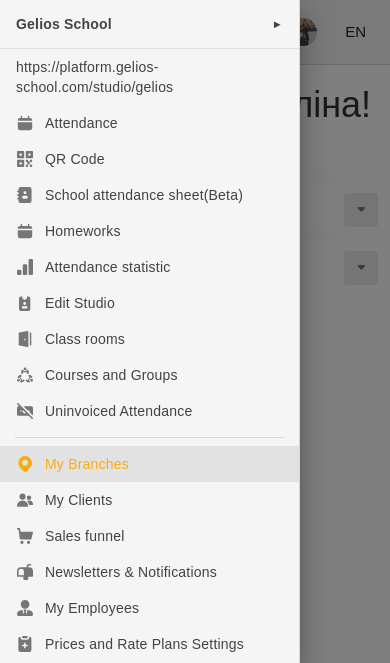 click on "Sales funnel" at bounding box center [149, 536] 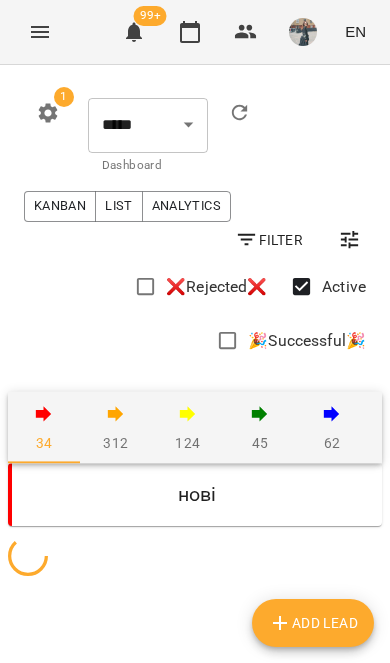 click at bounding box center [40, 32] 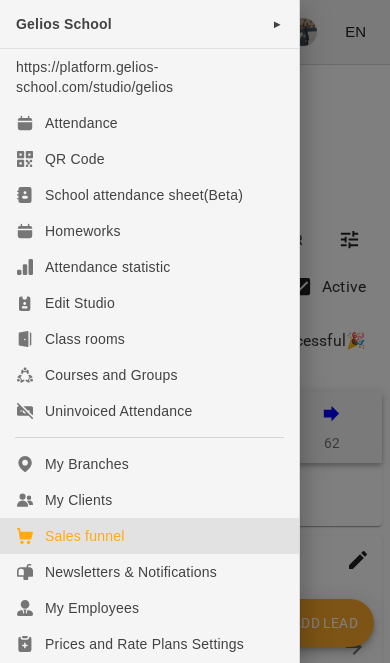 click on "My Clients" at bounding box center (149, 500) 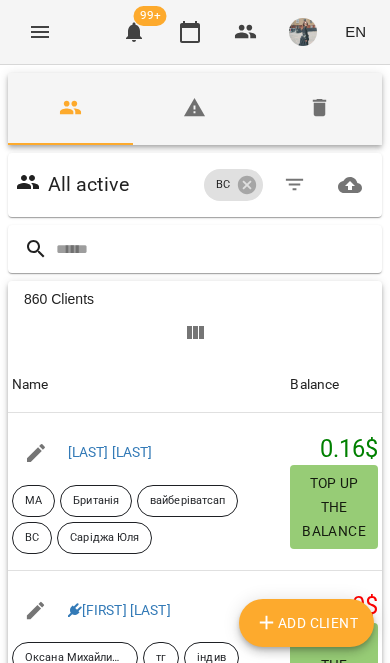 click at bounding box center [215, 249] 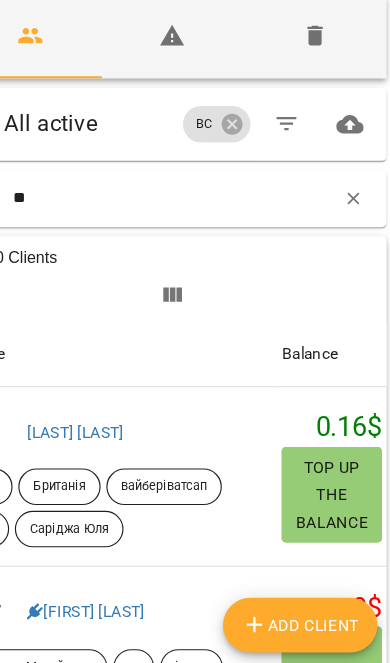 type on "*" 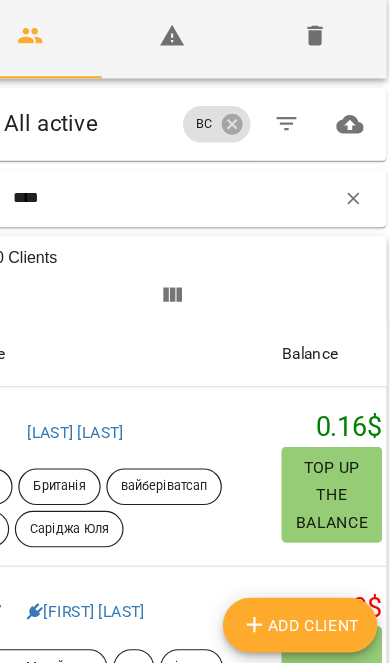 type on "****" 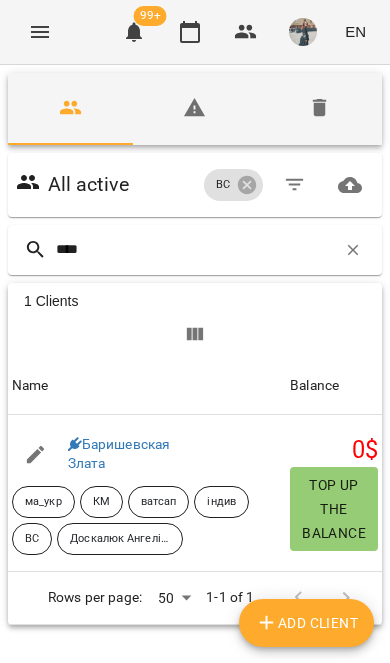 click on "Баришевская Злата" at bounding box center [121, 454] 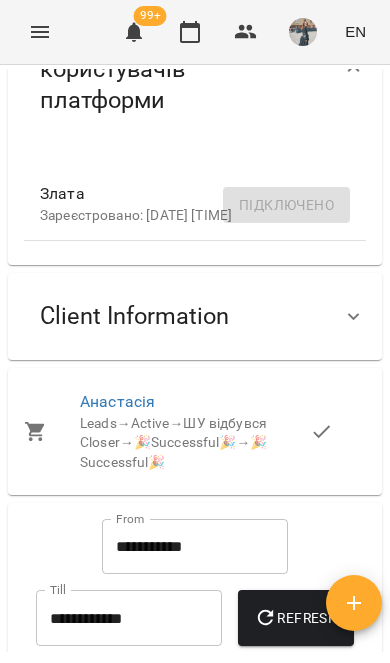 scroll, scrollTop: 471, scrollLeft: 0, axis: vertical 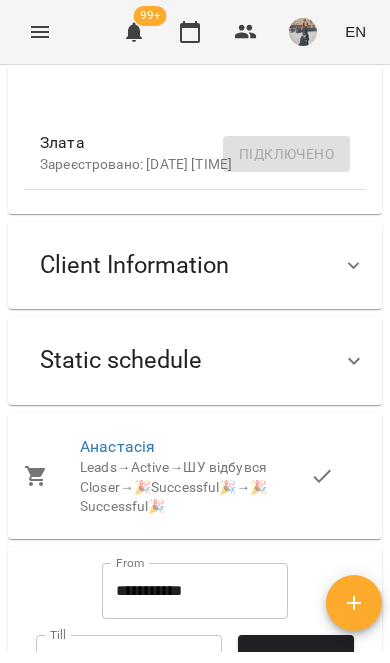 click 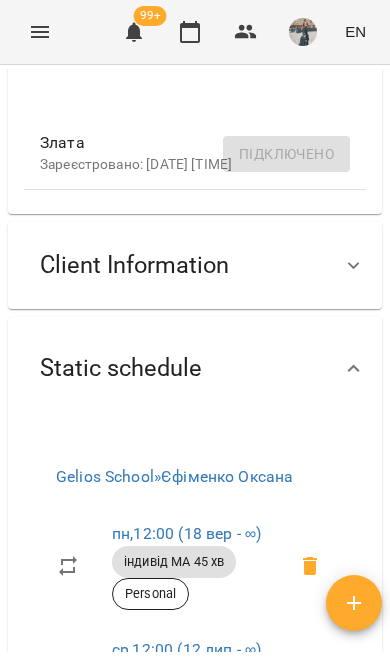 scroll, scrollTop: 595, scrollLeft: 0, axis: vertical 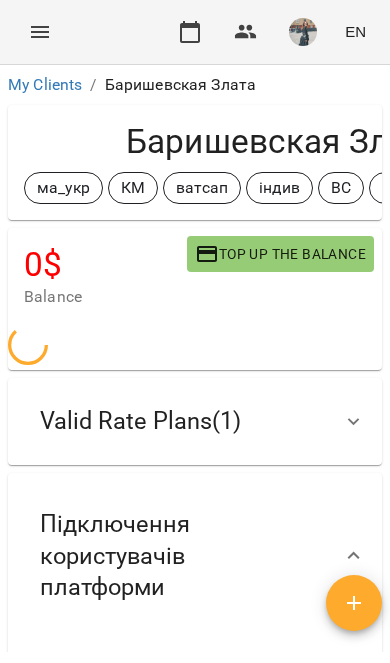 click 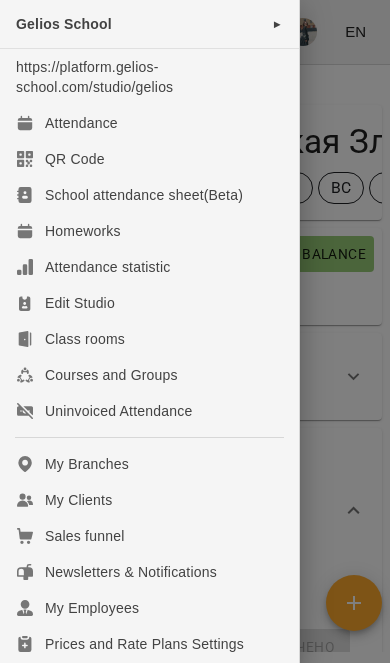 click on "Attendance" at bounding box center [149, 123] 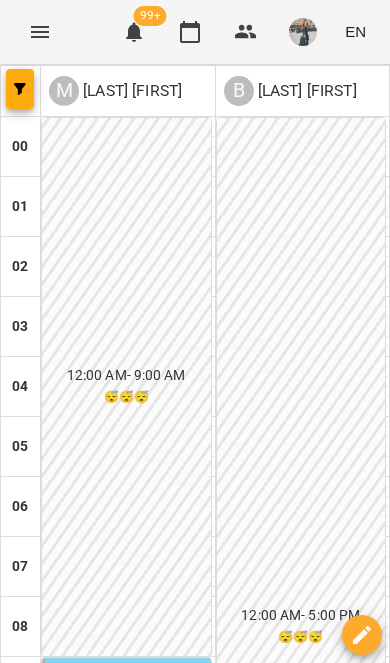 scroll, scrollTop: 869, scrollLeft: 0, axis: vertical 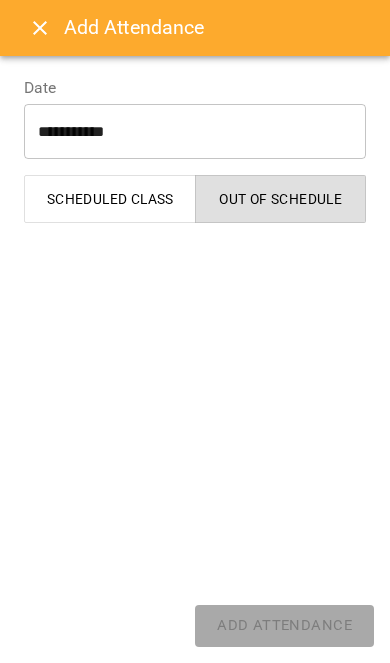 select 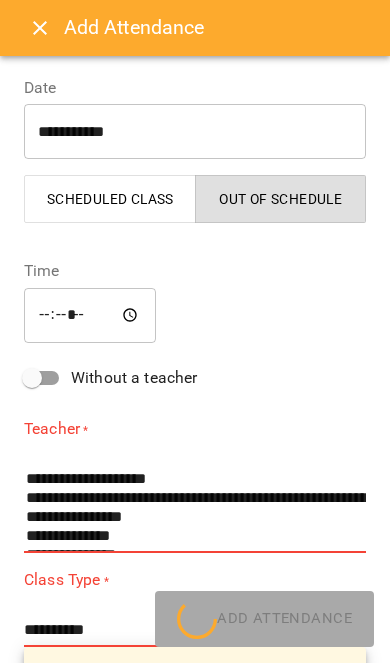 click on "**********" at bounding box center (195, 132) 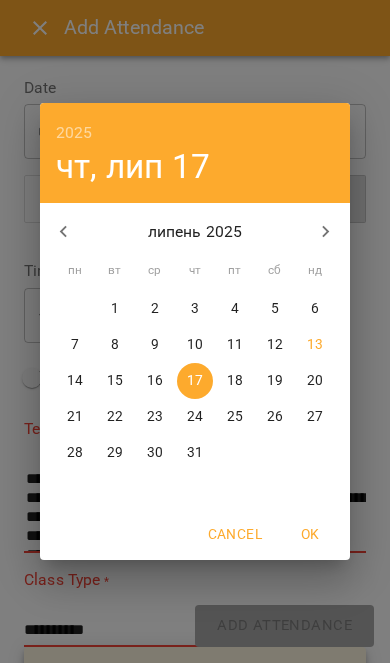 click on "14" at bounding box center [75, 381] 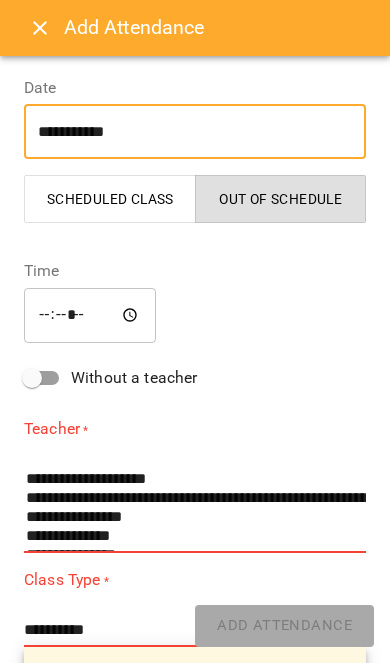 click on "*****" at bounding box center (90, 315) 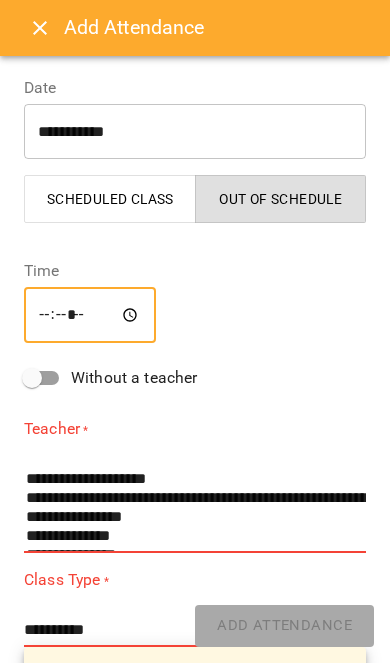 type on "*****" 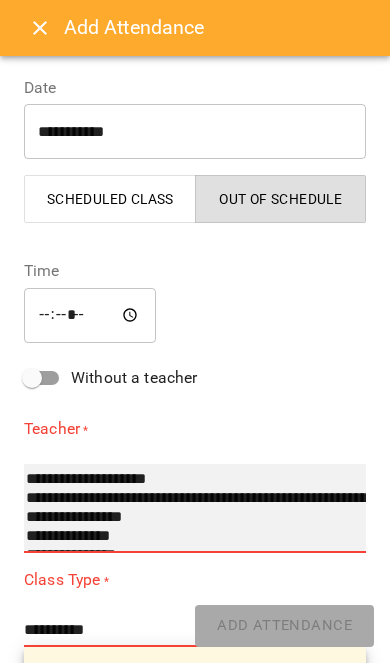 click on "**********" at bounding box center [195, 508] 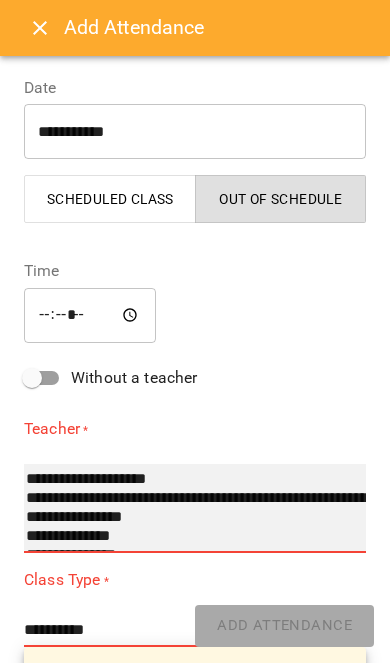 select on "**********" 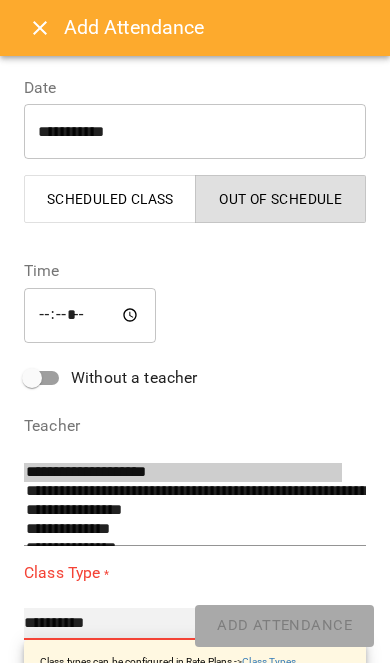 click on "**********" at bounding box center (195, 624) 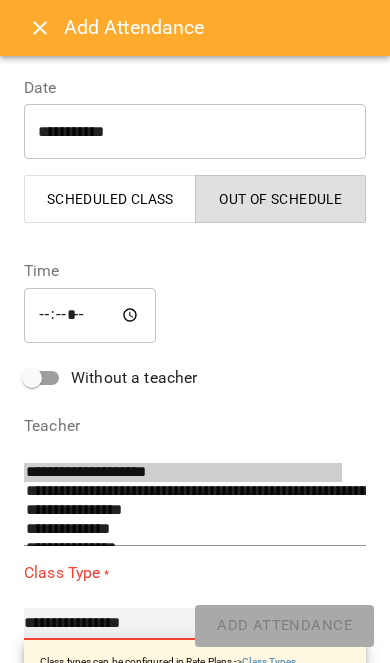 type on "**" 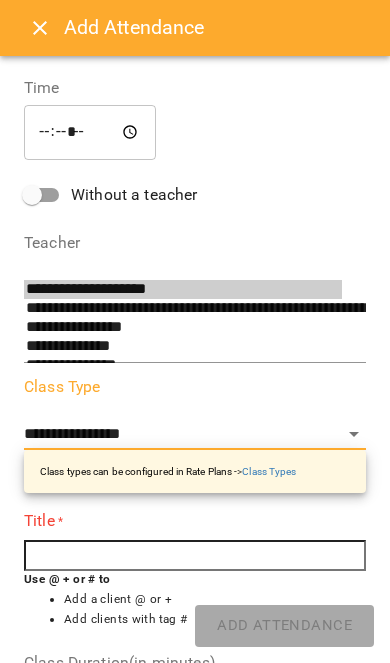 scroll, scrollTop: 183, scrollLeft: 0, axis: vertical 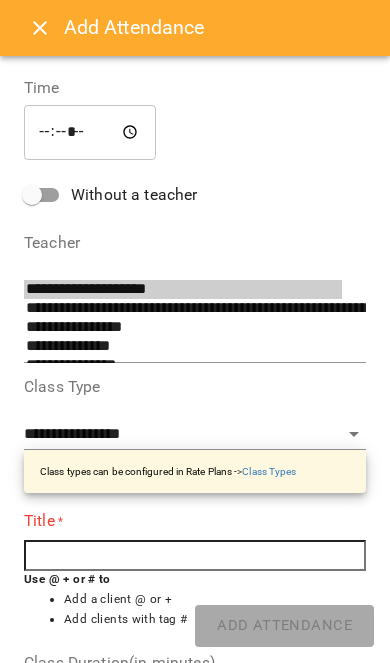 click at bounding box center (195, 556) 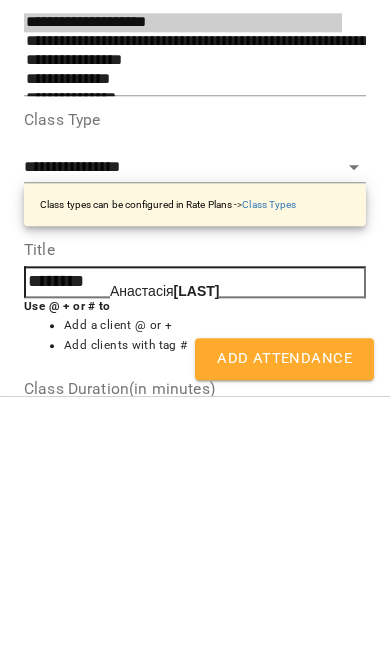 click on "[LAST]" at bounding box center [197, 558] 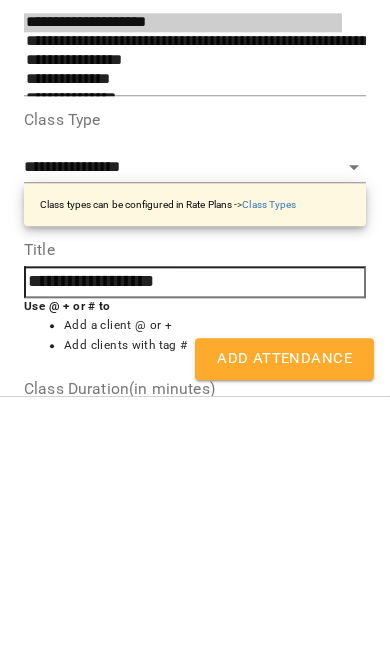 click on "Add Attendance" at bounding box center [284, 626] 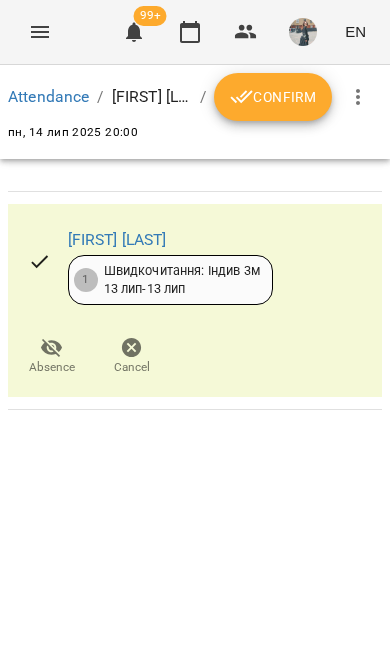 click at bounding box center (358, 97) 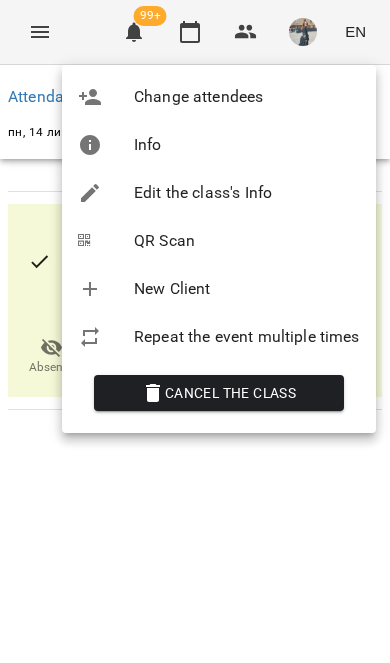 click on "Repeat the event multiple times" at bounding box center (219, 337) 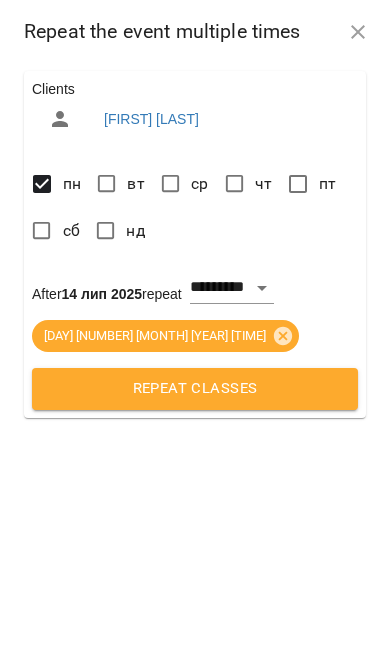 click on "Repeat classes" at bounding box center (195, 389) 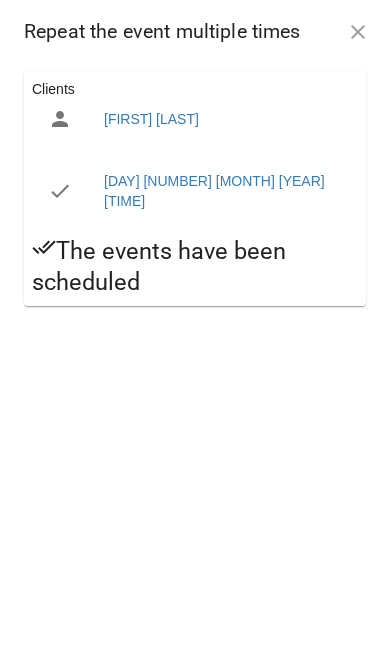 click on "[DAY] [NUMBER] [MONTH] [YEAR] [TIME]" at bounding box center [223, 191] 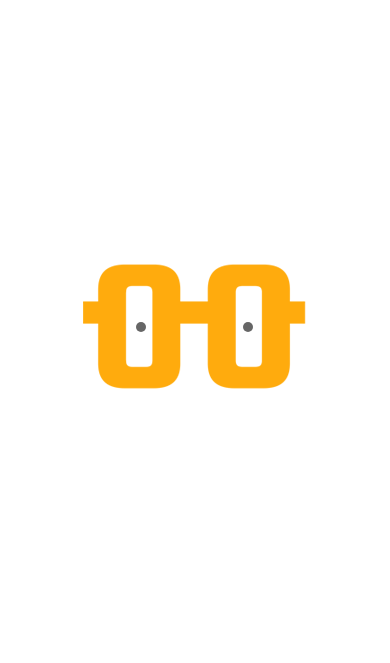 scroll, scrollTop: 0, scrollLeft: 0, axis: both 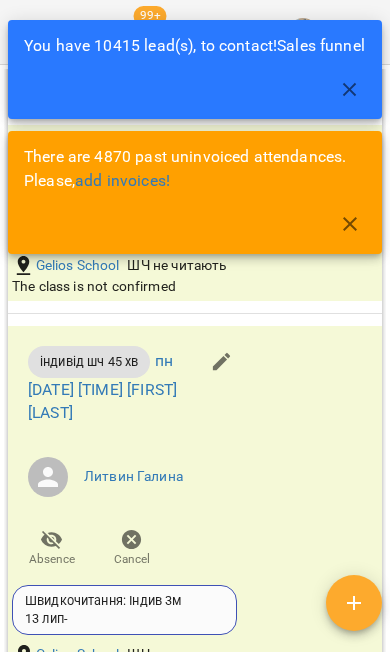 click at bounding box center [222, 362] 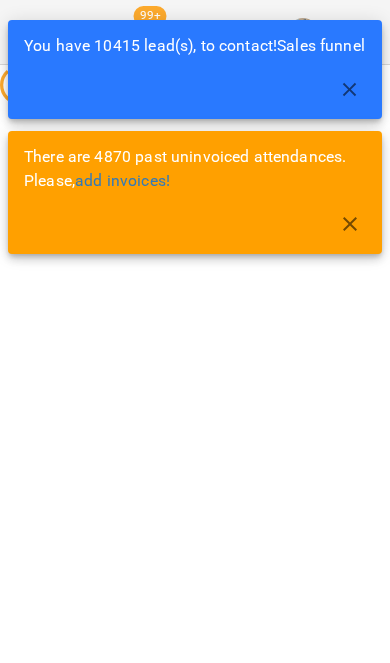 click on "There are 4870 past uninvoiced attendances. Please,  add invoices!" at bounding box center [195, 168] 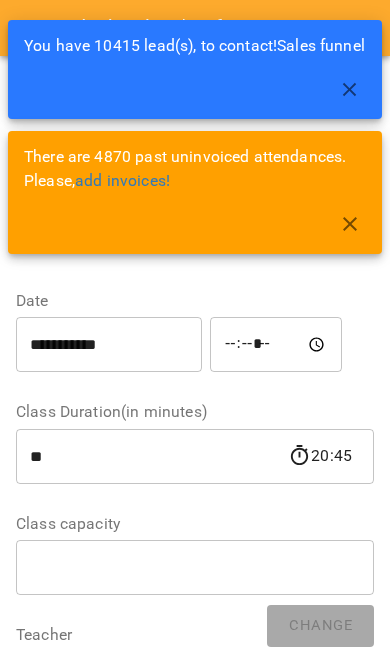 click 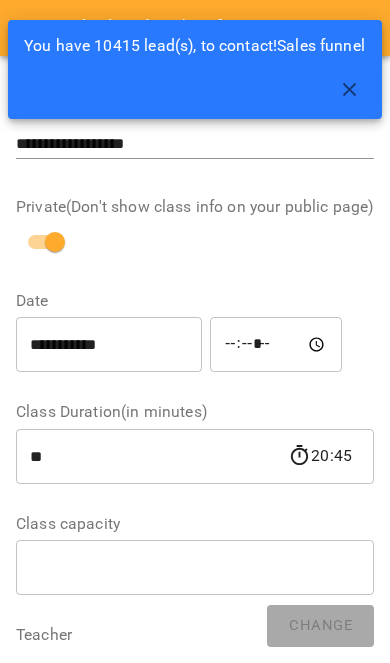 click on "*****" at bounding box center (276, 345) 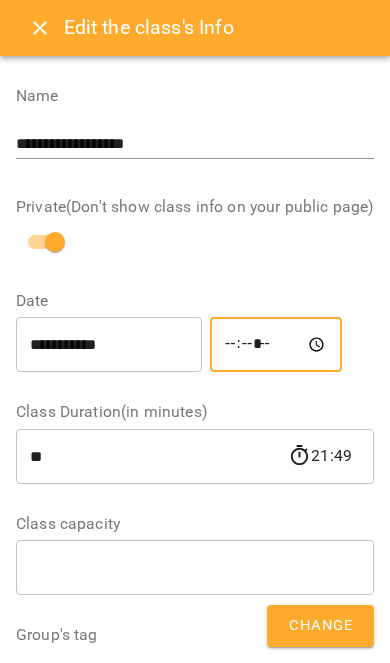 type on "*****" 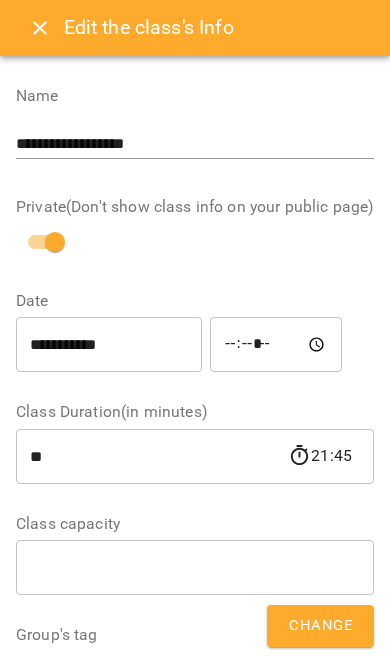 click on "Change" at bounding box center (320, 626) 